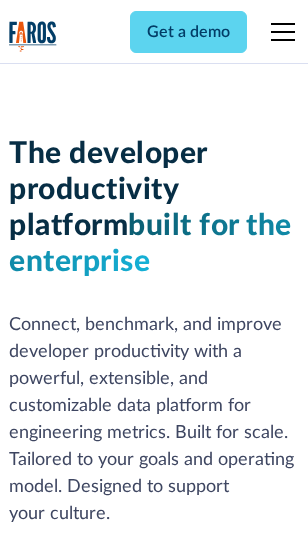 scroll, scrollTop: 0, scrollLeft: 0, axis: both 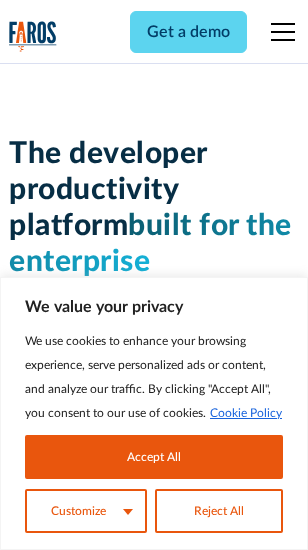click on "Accept All" at bounding box center [154, 457] 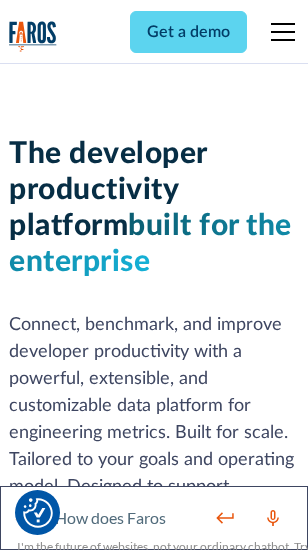 scroll, scrollTop: 301, scrollLeft: 0, axis: vertical 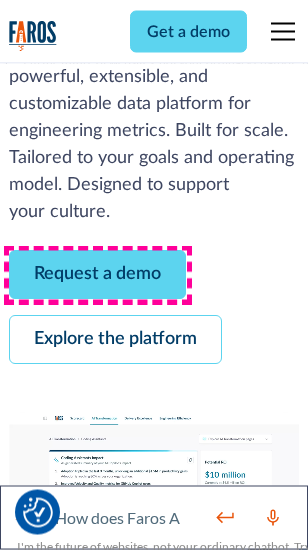 click on "Request a demo" at bounding box center (97, 275) 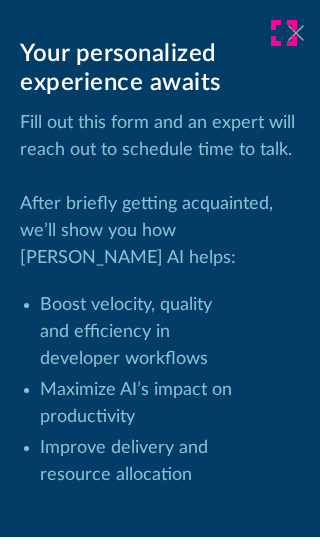 click 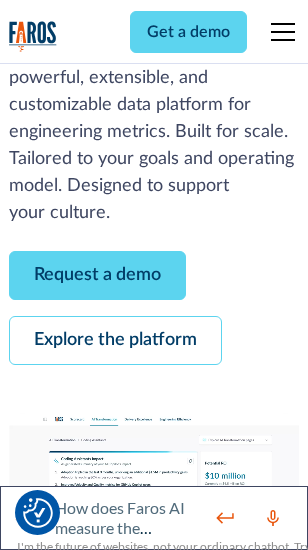 scroll, scrollTop: 366, scrollLeft: 0, axis: vertical 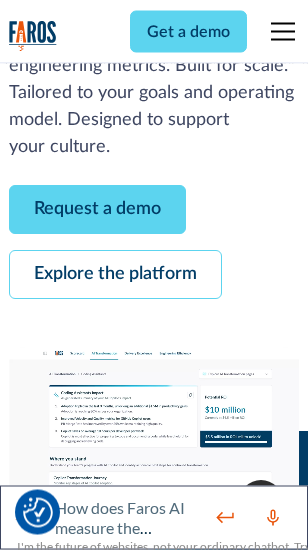 click on "Explore the platform" at bounding box center [115, 275] 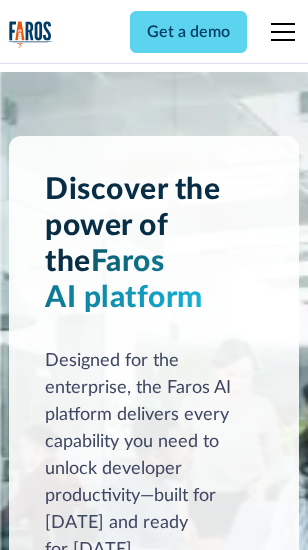 scroll, scrollTop: 15242, scrollLeft: 0, axis: vertical 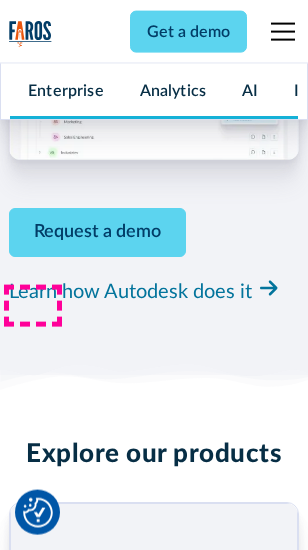 click on "Pricing" at bounding box center (33, 2512) 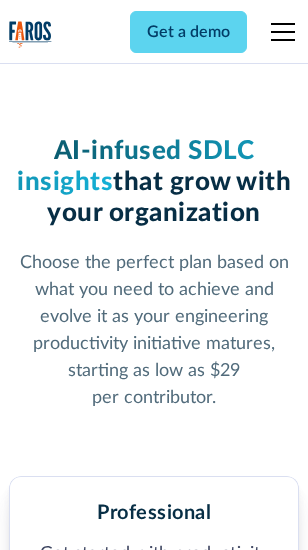 scroll, scrollTop: 3178, scrollLeft: 0, axis: vertical 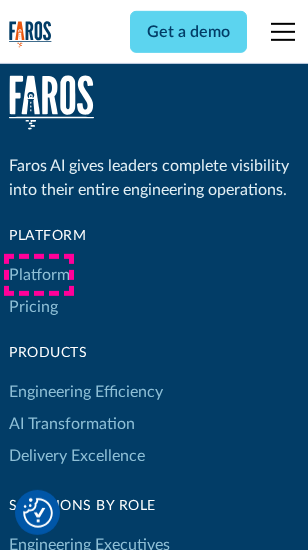 click on "Platform" at bounding box center [39, 275] 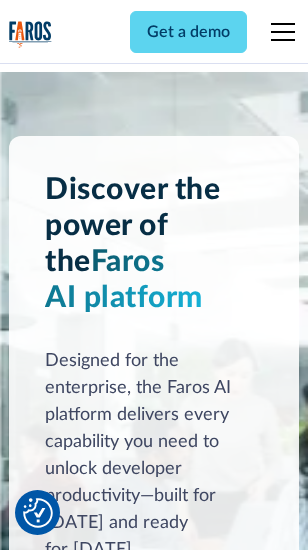 scroll, scrollTop: 15884, scrollLeft: 0, axis: vertical 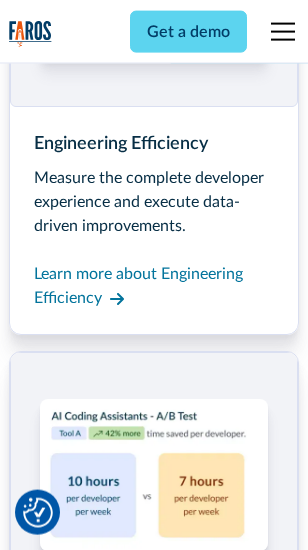 click on "Coding Assistant Impact" at bounding box center [94, 2481] 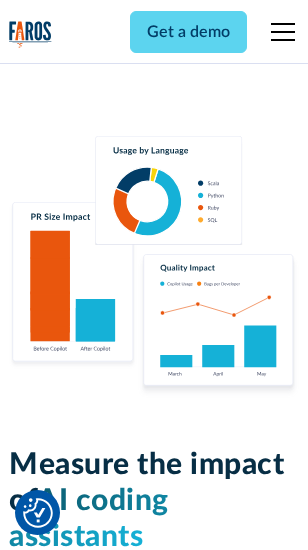 scroll, scrollTop: 12710, scrollLeft: 0, axis: vertical 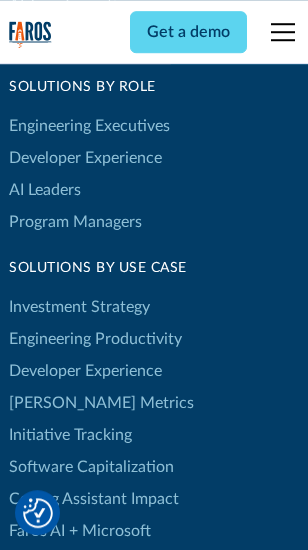 click on "[PERSON_NAME] Metrics" at bounding box center (101, 403) 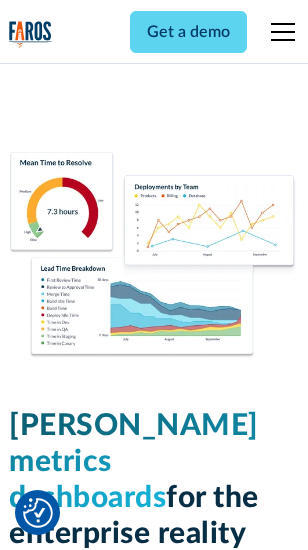 scroll, scrollTop: 9824, scrollLeft: 0, axis: vertical 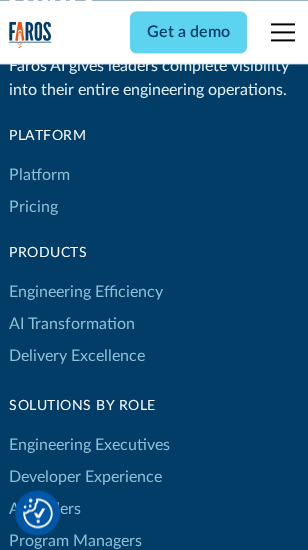 click on "Blog" at bounding box center [24, 939] 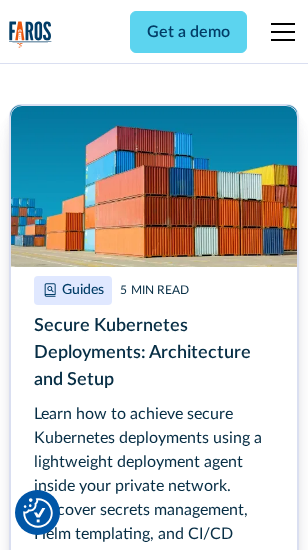 scroll, scrollTop: 8933, scrollLeft: 0, axis: vertical 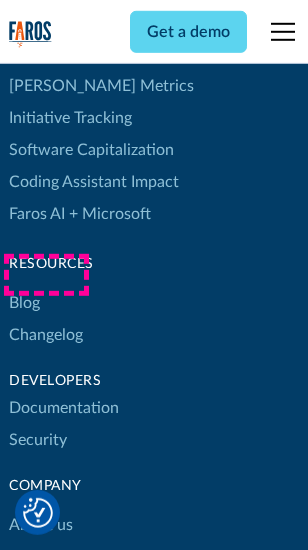 click on "Changelog" at bounding box center [46, 335] 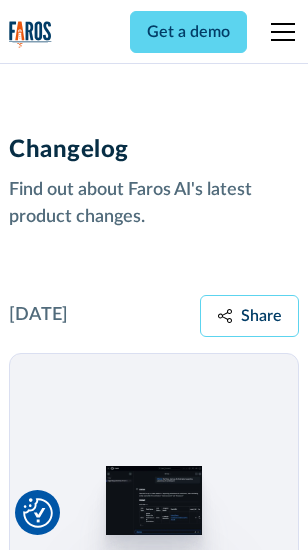 scroll, scrollTop: 24124, scrollLeft: 0, axis: vertical 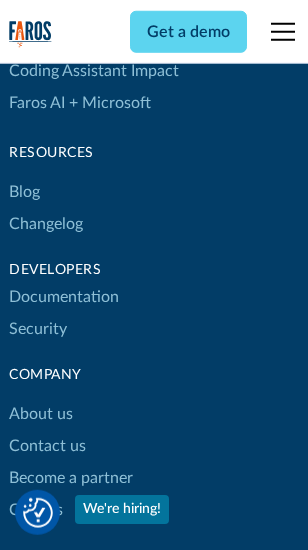 click on "About us" at bounding box center (41, 414) 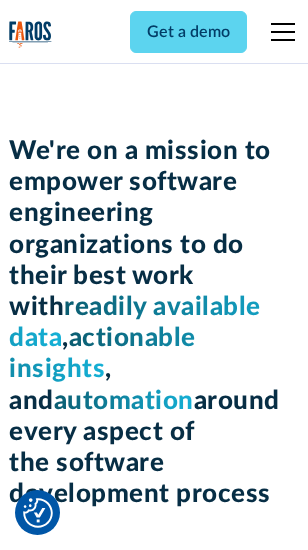 scroll, scrollTop: 6924, scrollLeft: 0, axis: vertical 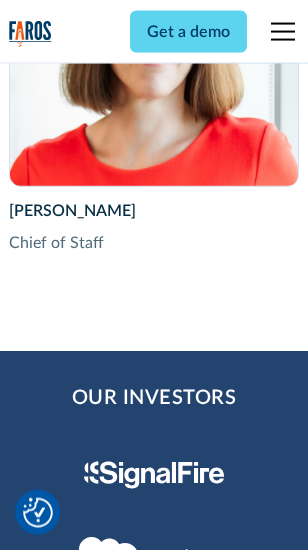 click on "Contact us" at bounding box center (47, 2782) 